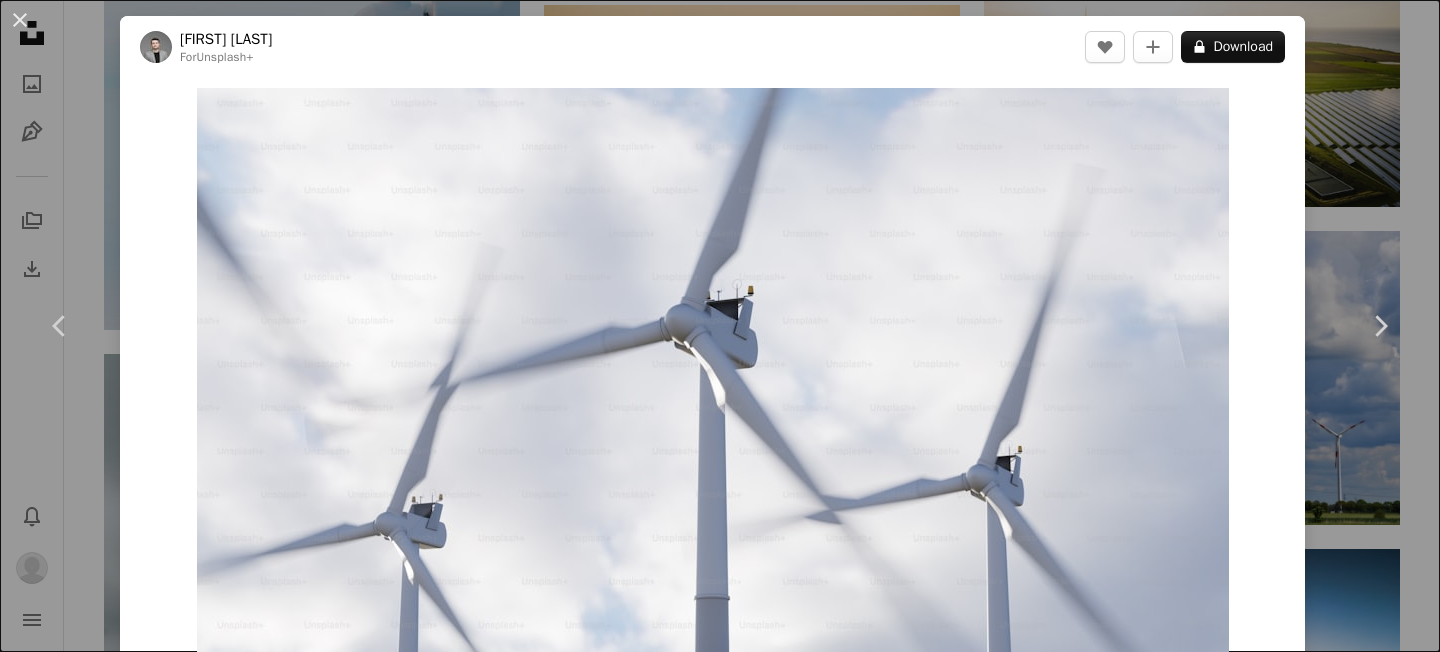 click on "An X shape Chevron left Chevron right Kamran Abdullayev For Unsplash+ A heart A plus sign A lock Download Zoom in A forward-right arrow Share More Actions Calendar outlined Published on March 23, 2023 Safety Licensed under the Unsplash+ License electricity renewable energy wind turbine green energy wind farm clean energy environmental wind energy wind power sustainable energy renewables From this series Chevron right Plus sign for Unsplash+ Plus sign for Unsplash+ Plus sign for Unsplash+ Plus sign for Unsplash+ Plus sign for Unsplash+ Plus sign for Unsplash+ Plus sign for Unsplash+ Plus sign for Unsplash+ Plus sign for Unsplash+ Related images Plus sign for Unsplash+ A heart A plus sign Kamran Abdullayev For Unsplash+ A lock Download Plus sign for Unsplash+ A heart A plus sign Frank van Hulst For Unsplash+ A lock Download Plus sign for Unsplash+ A heart A plus sign Planet Volumes For Unsplash+ A lock Download Plus sign for Unsplash+ A heart A plus sign A. C. For Unsplash+ A lock" at bounding box center [720, 326] 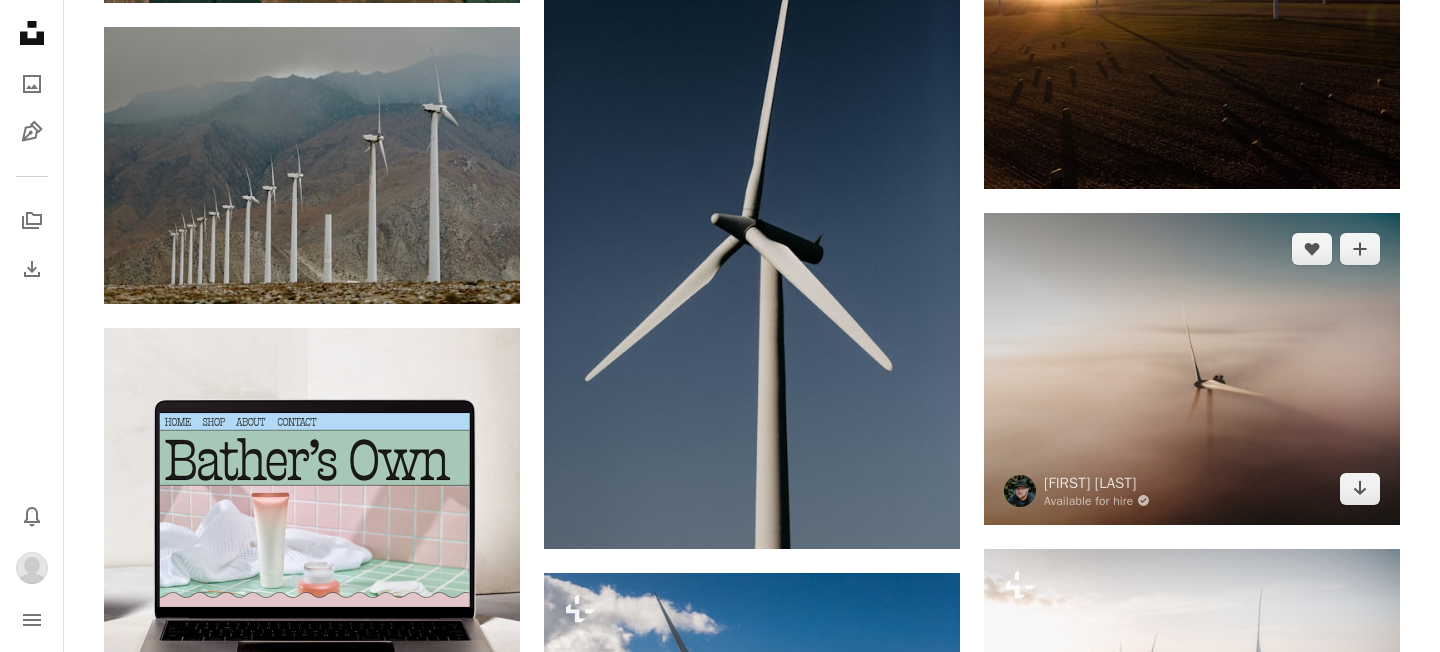 scroll, scrollTop: 4213, scrollLeft: 0, axis: vertical 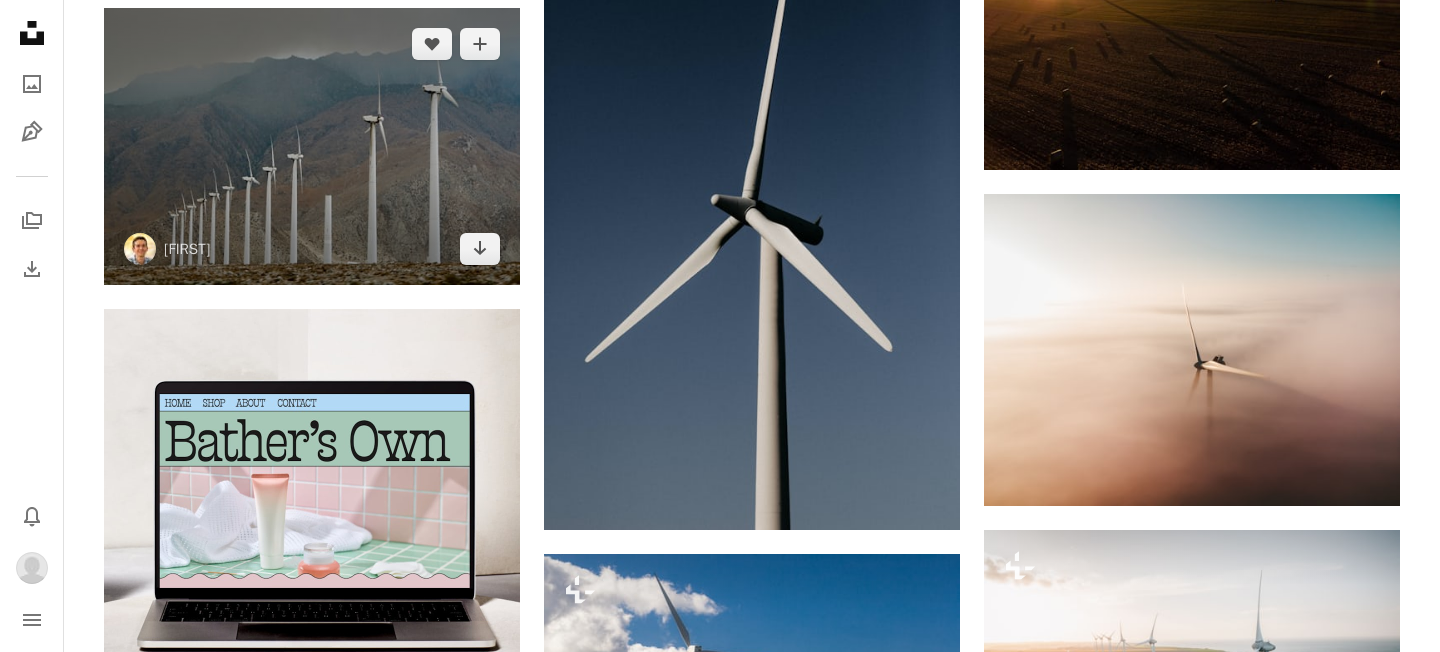 click at bounding box center [312, 146] 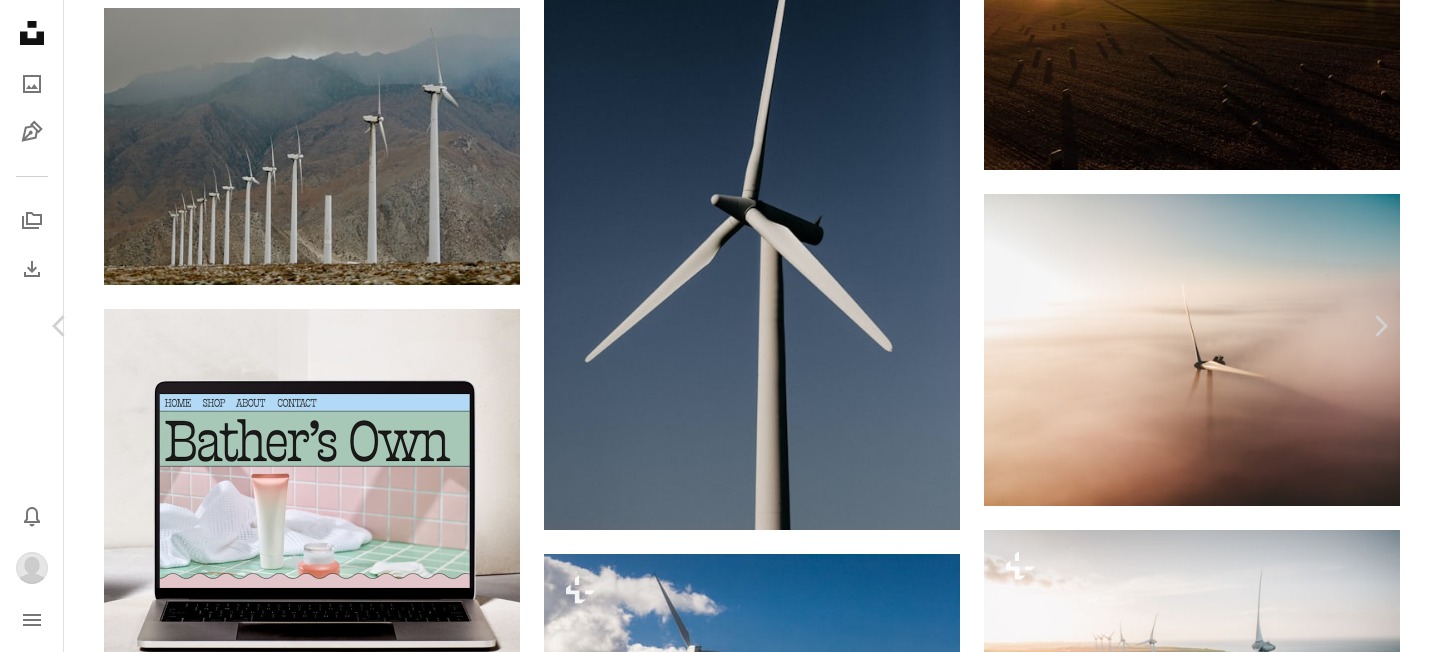 scroll, scrollTop: 3761, scrollLeft: 0, axis: vertical 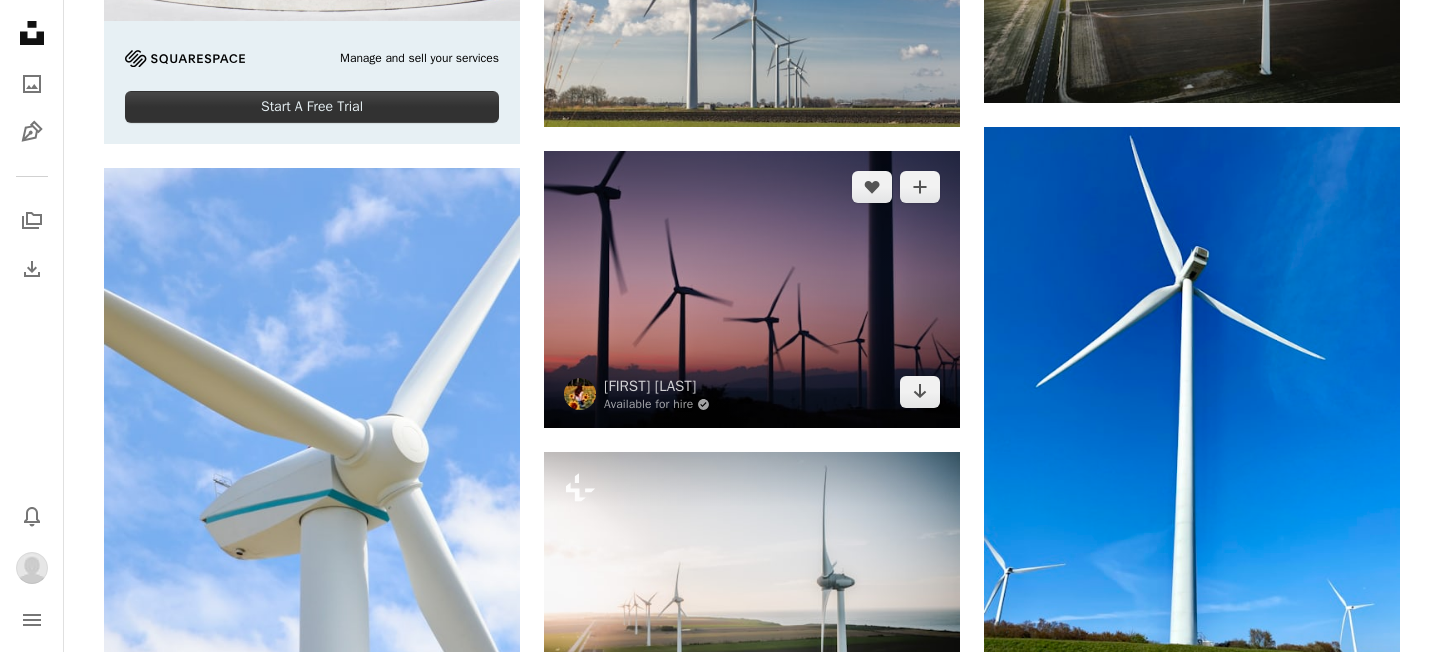 click at bounding box center [752, 289] 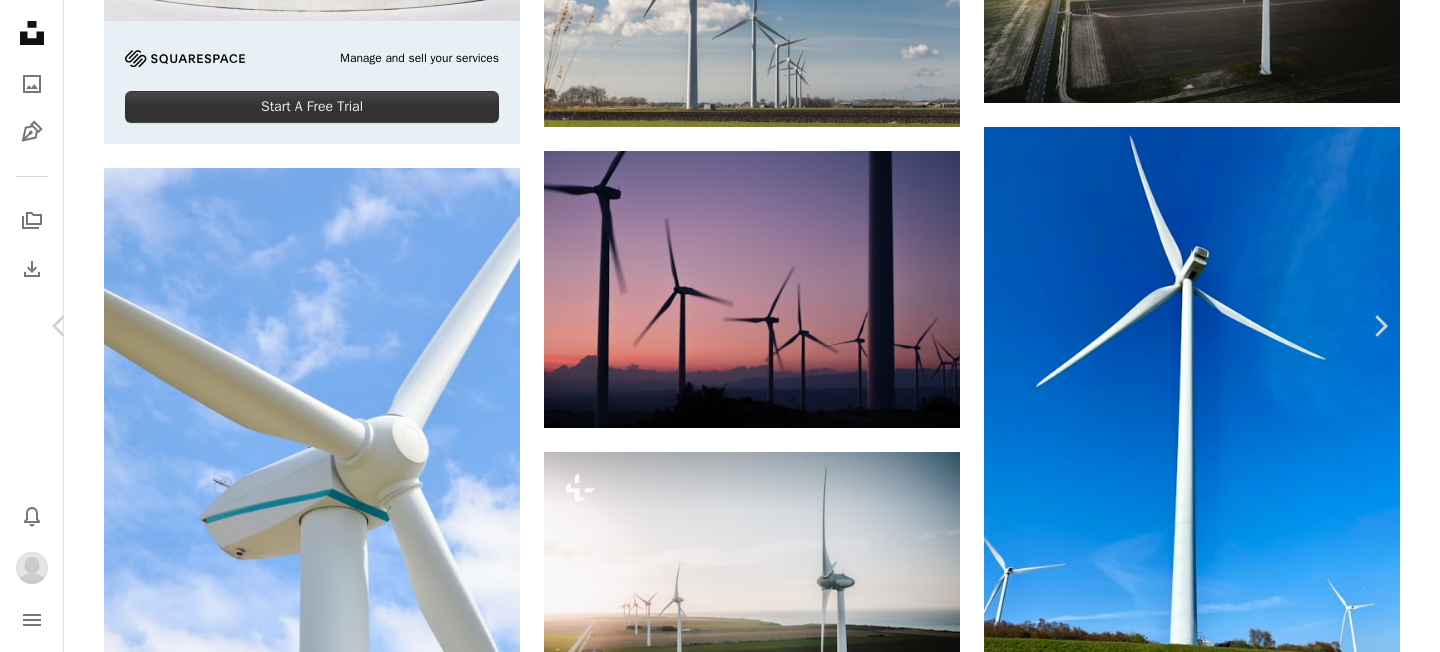 scroll, scrollTop: 1933, scrollLeft: 0, axis: vertical 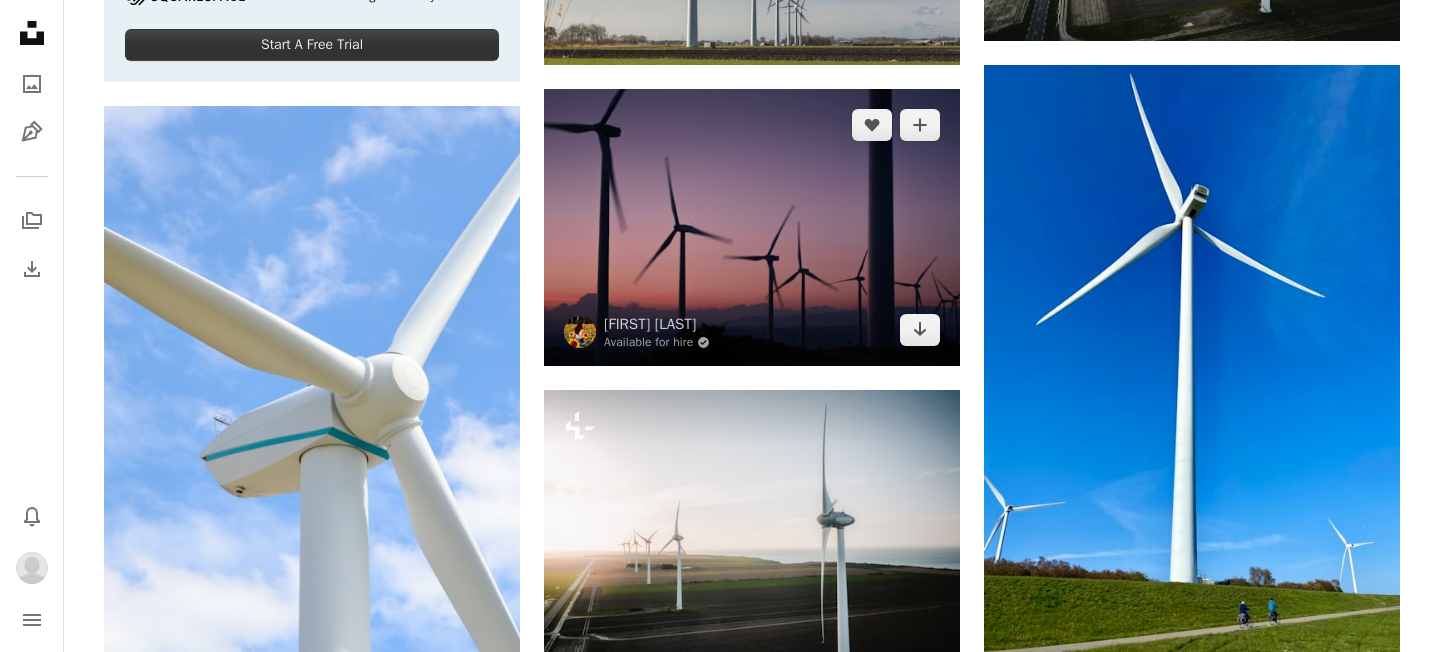 click at bounding box center [752, 227] 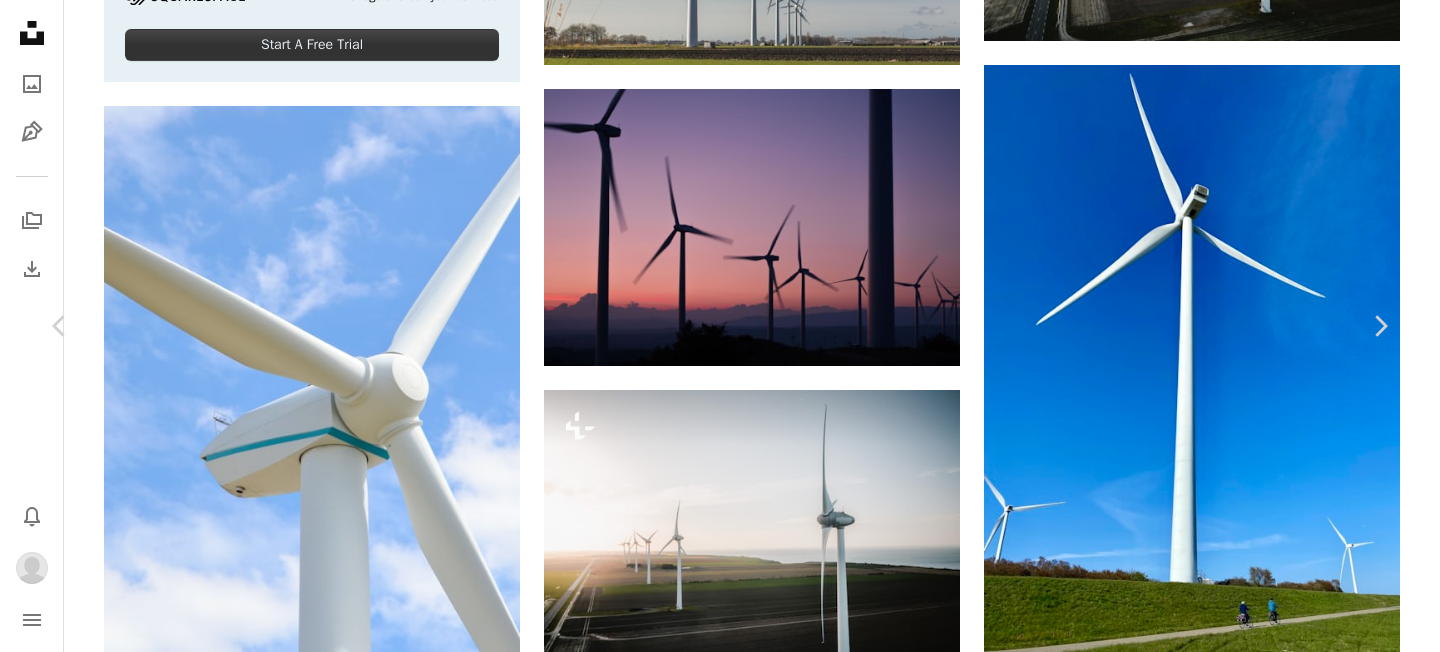 scroll, scrollTop: 2328, scrollLeft: 0, axis: vertical 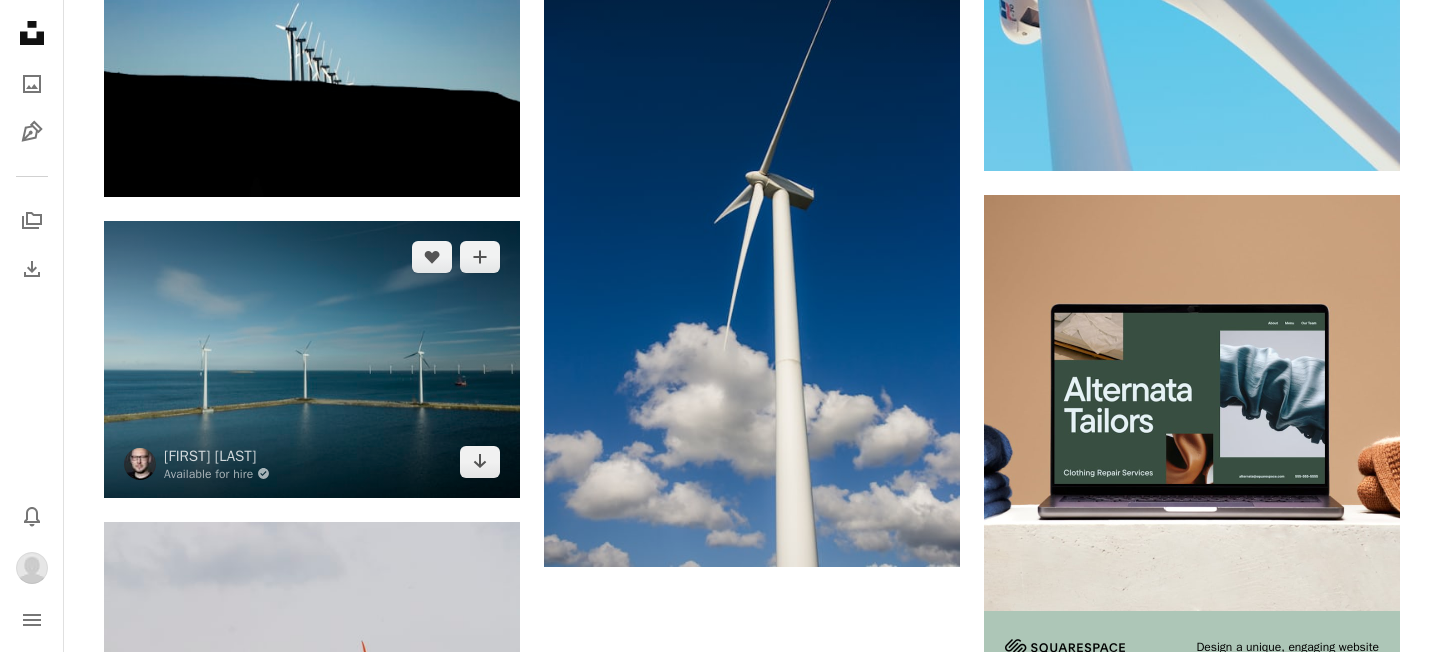 click at bounding box center [312, 359] 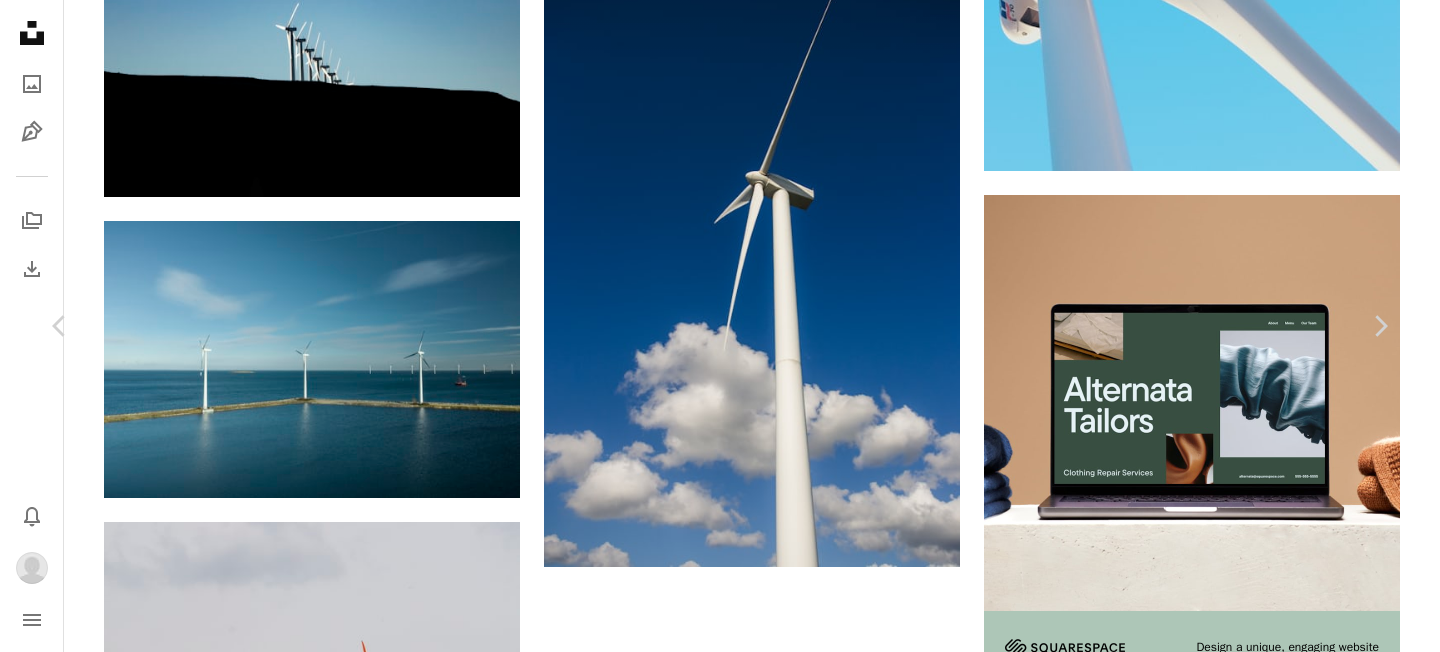 scroll, scrollTop: 0, scrollLeft: 0, axis: both 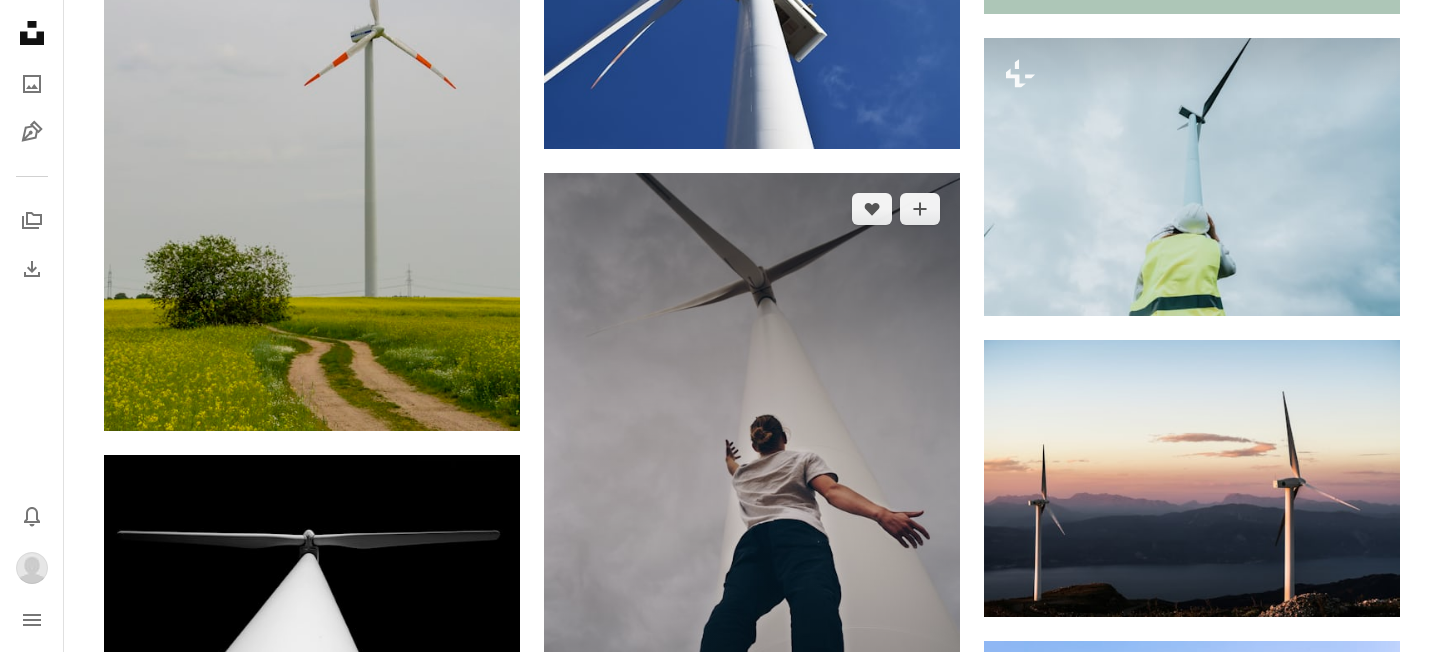 click at bounding box center (752, 484) 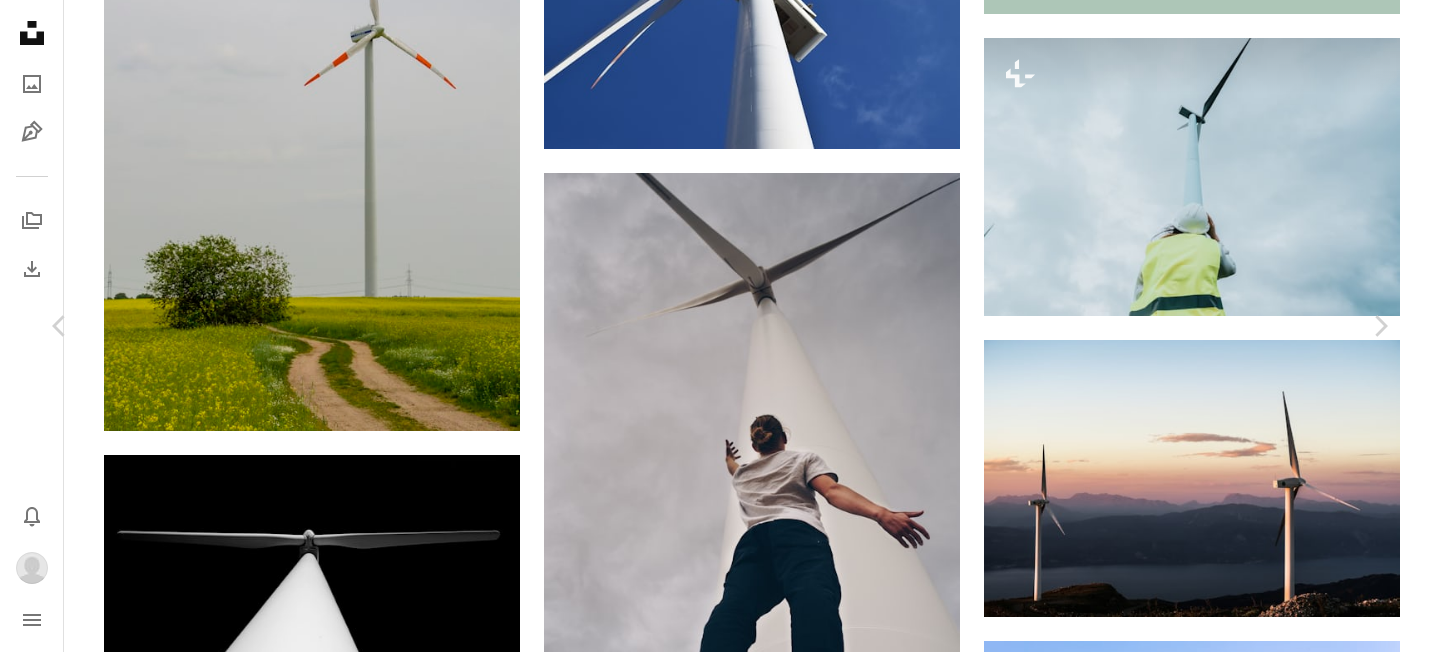 scroll, scrollTop: 54, scrollLeft: 0, axis: vertical 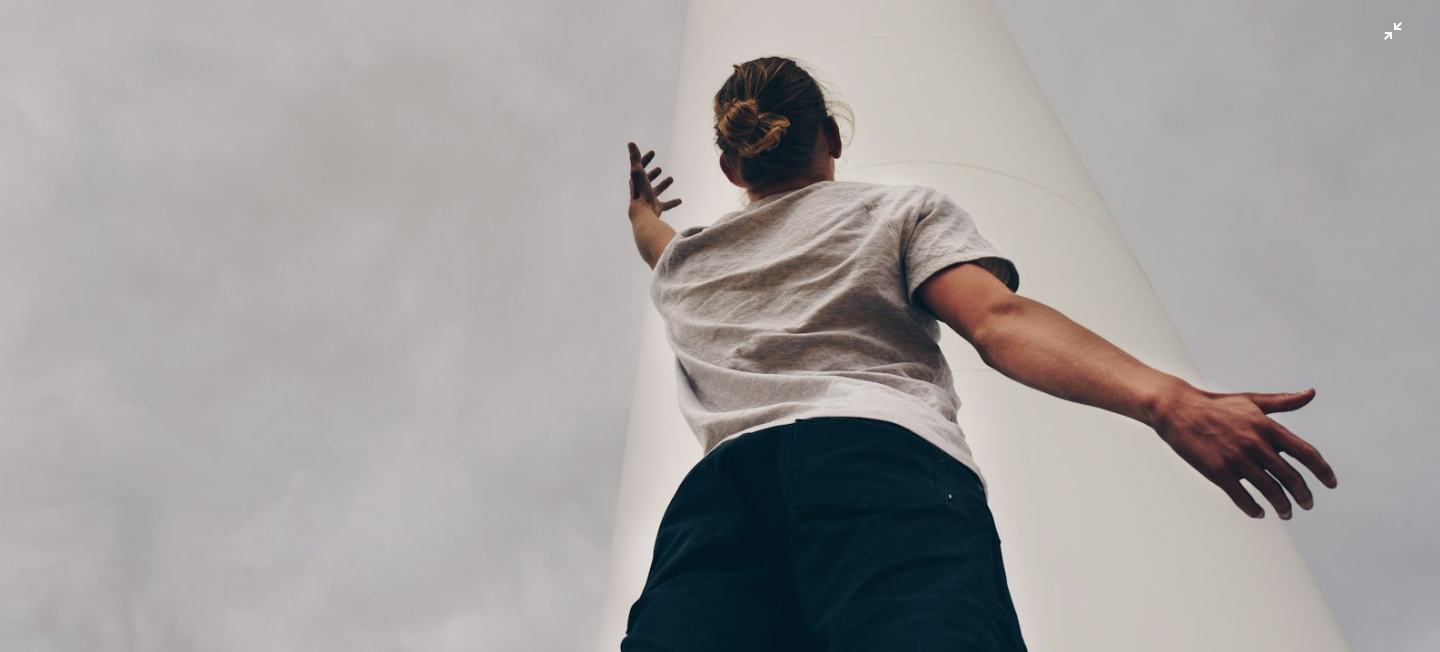 click at bounding box center (720, 300) 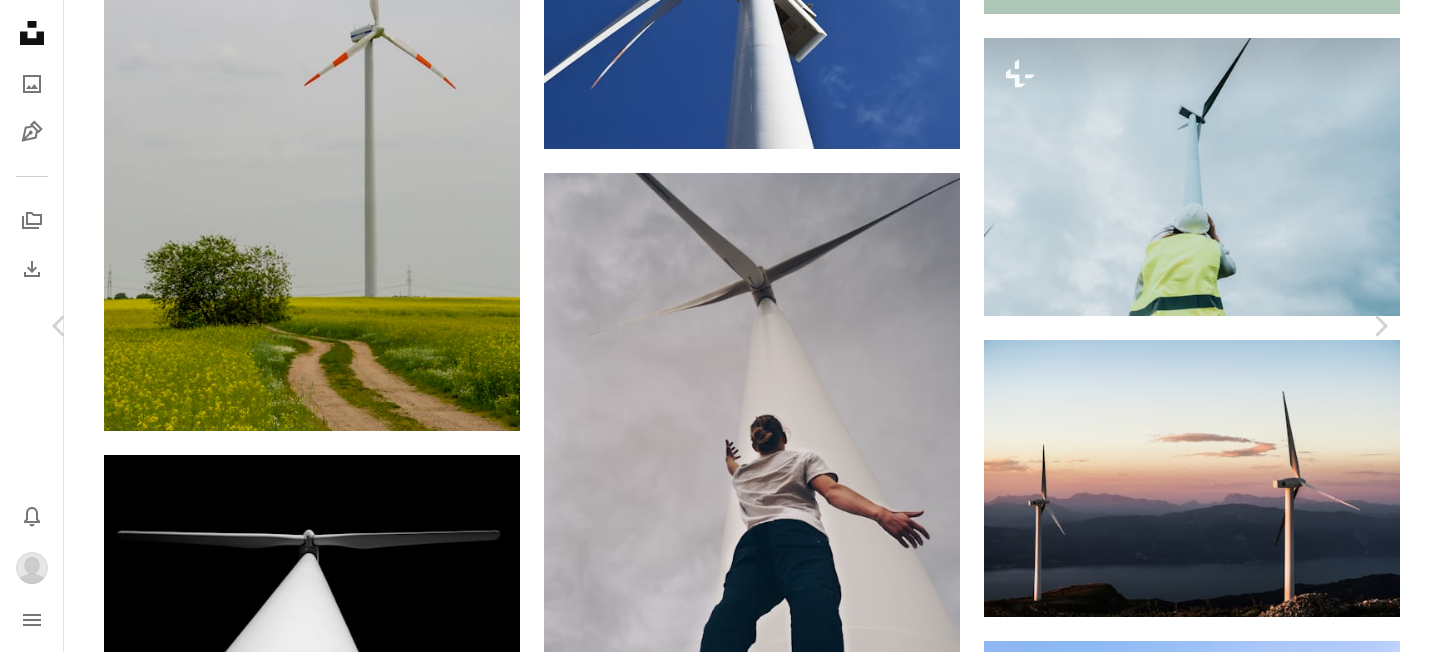 scroll, scrollTop: 6151, scrollLeft: 0, axis: vertical 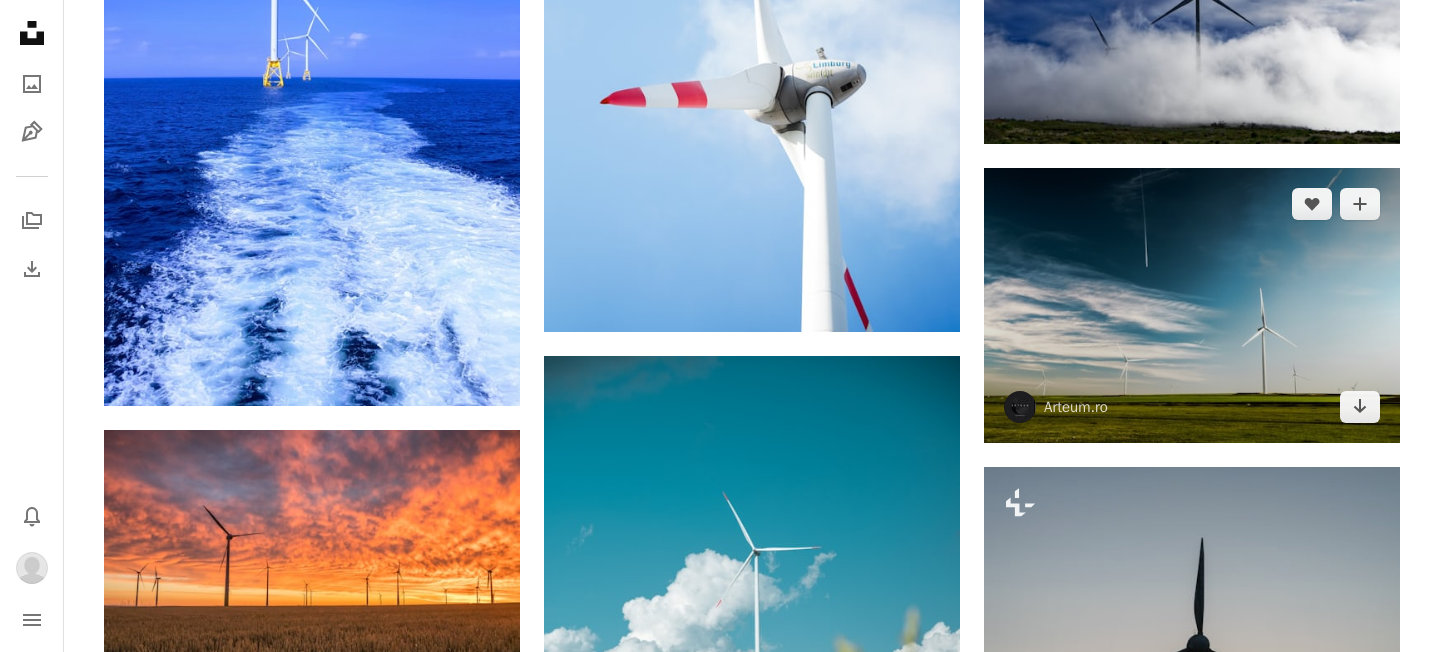 click at bounding box center [1192, 305] 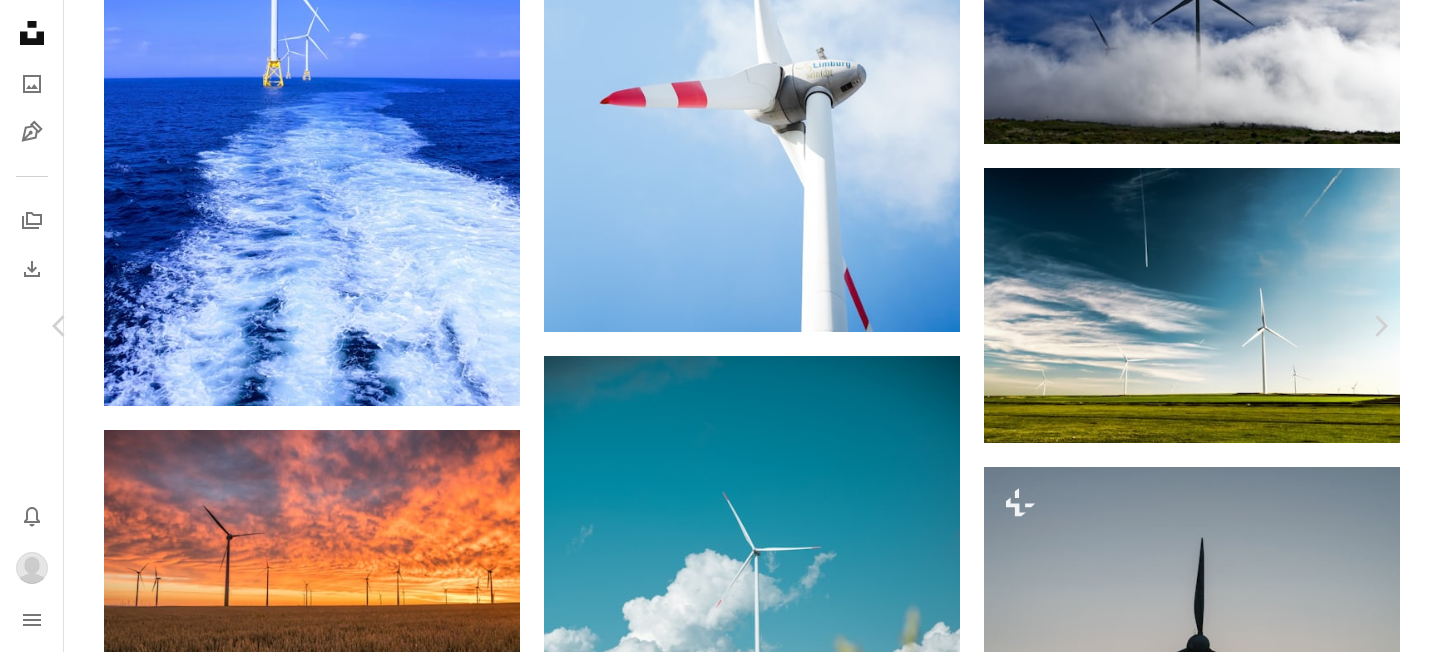 scroll, scrollTop: -1, scrollLeft: 0, axis: vertical 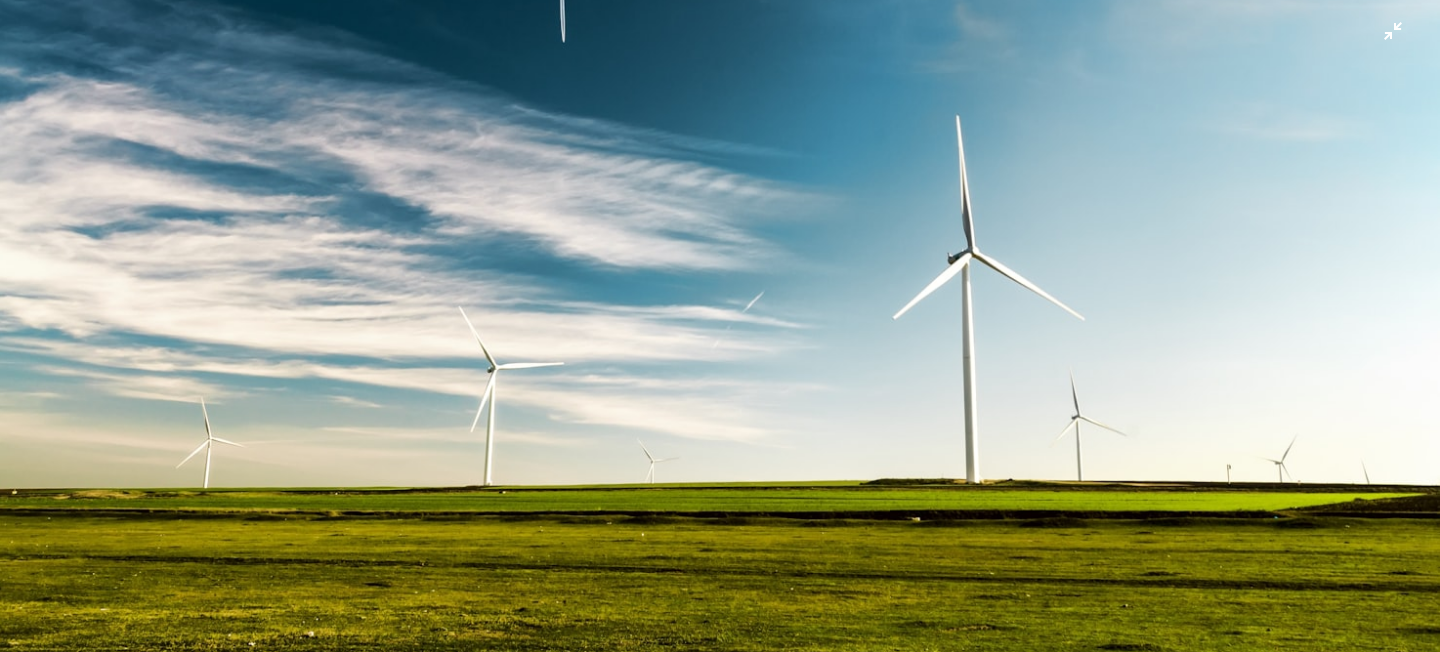 click at bounding box center (720, 175) 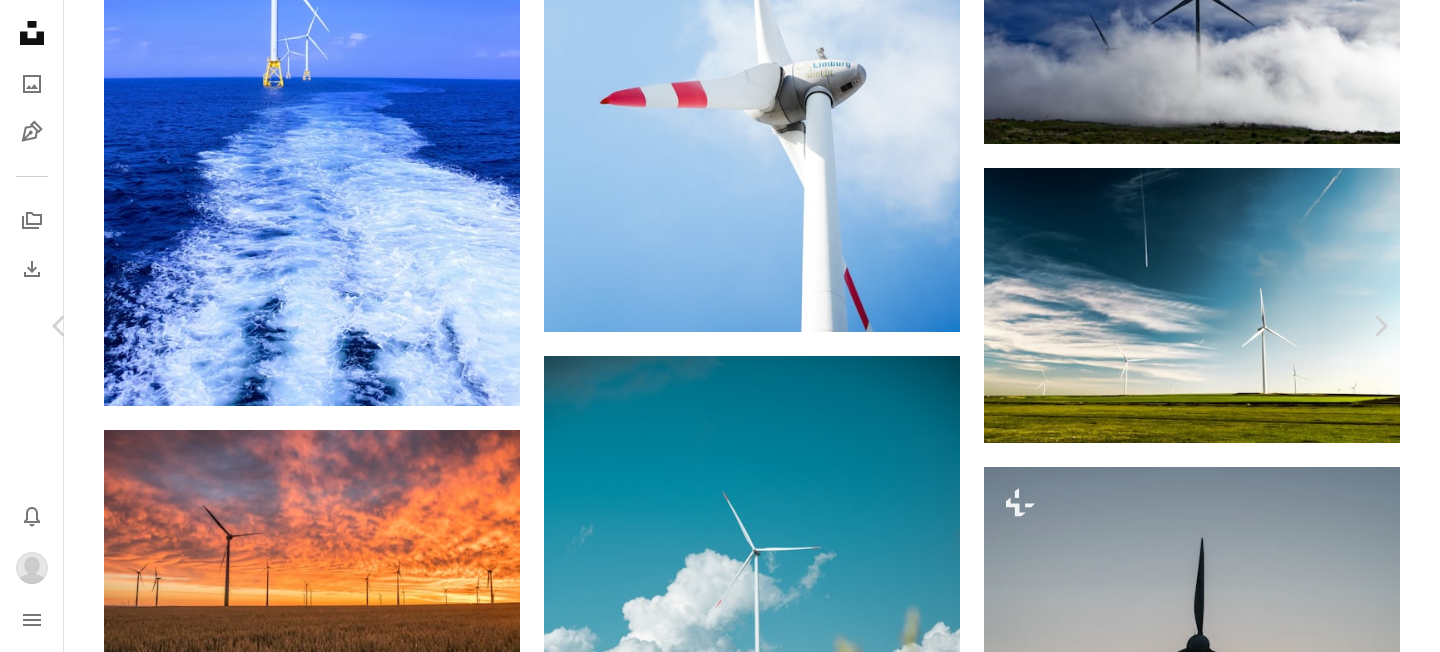 scroll, scrollTop: 2241, scrollLeft: 0, axis: vertical 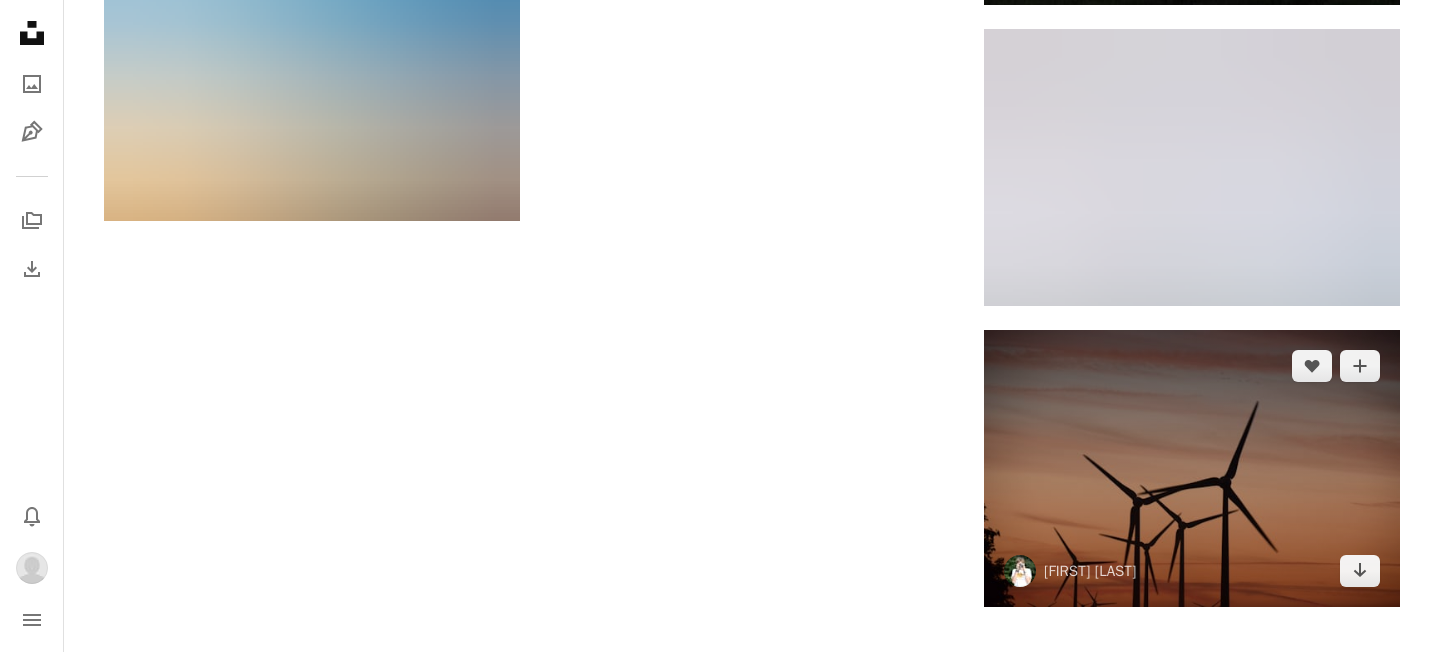 click at bounding box center (1192, 468) 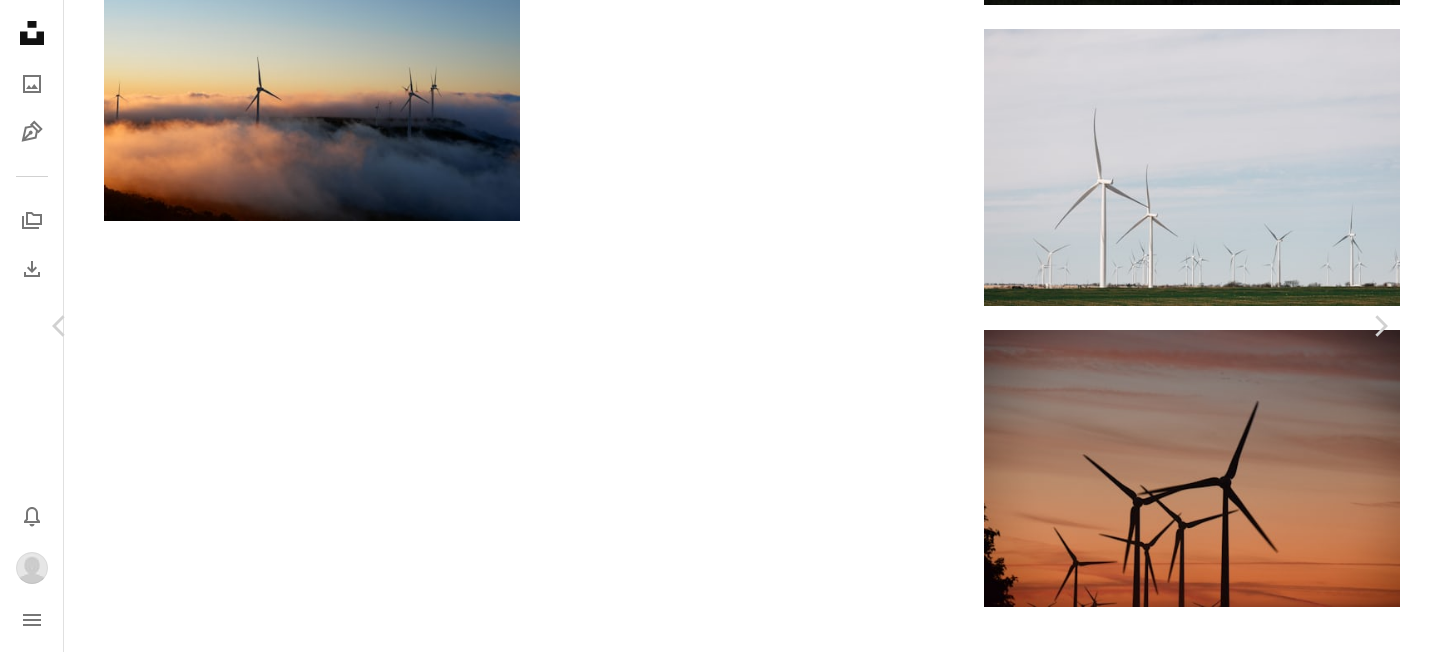 scroll, scrollTop: 0, scrollLeft: 0, axis: both 